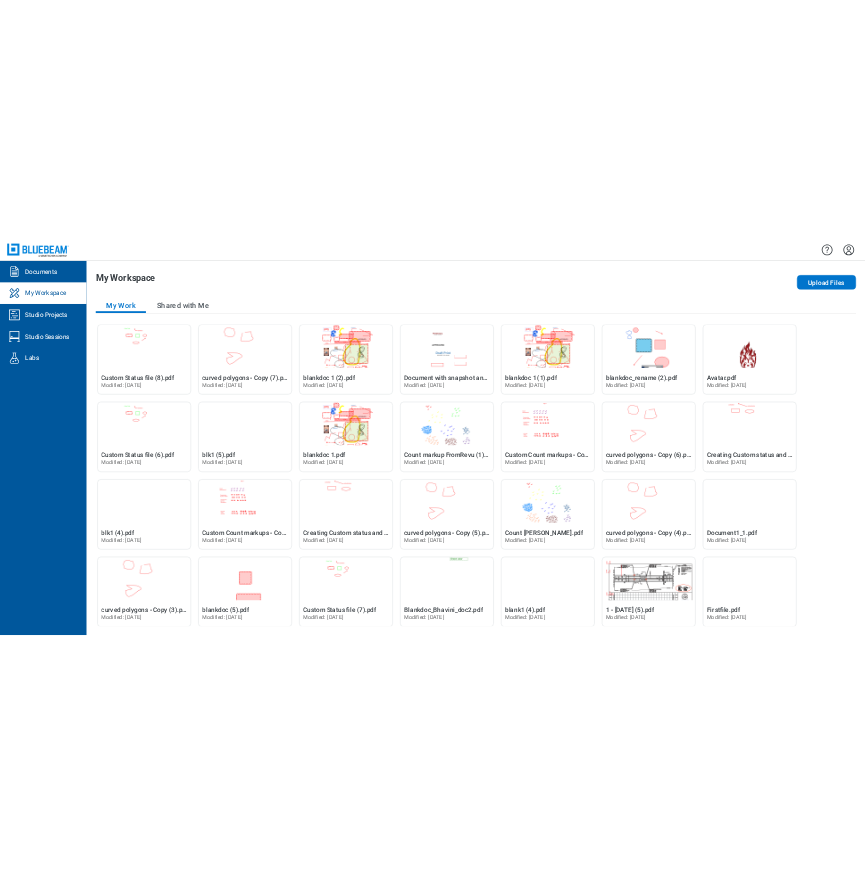 scroll, scrollTop: 0, scrollLeft: 0, axis: both 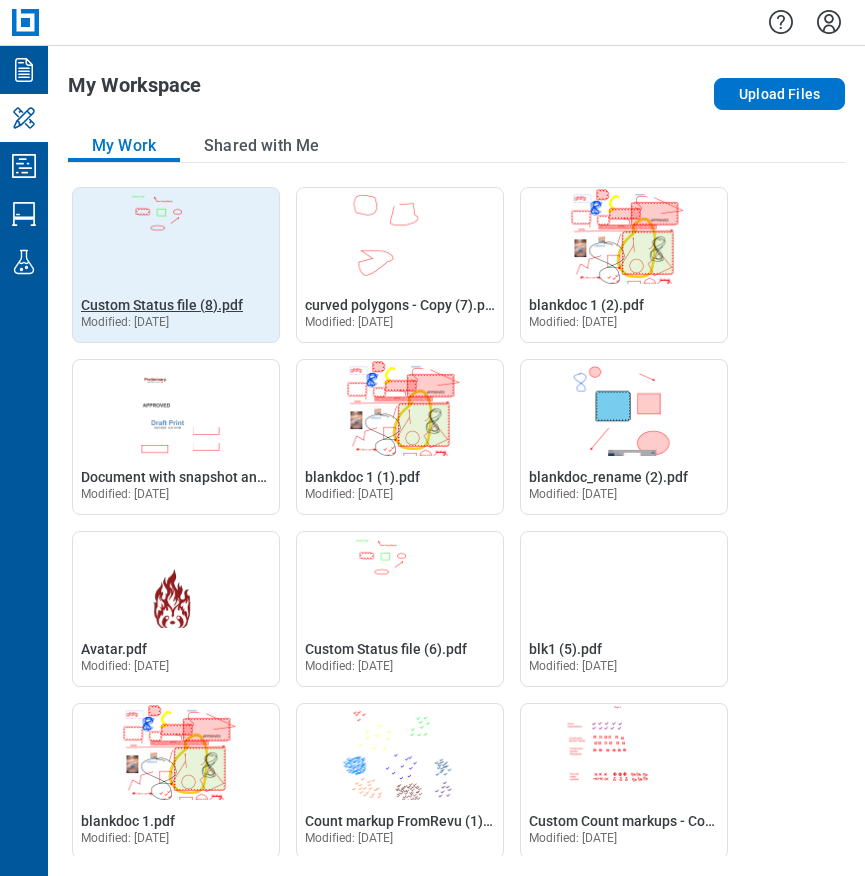 click on "Custom Status file  (8).pdf" at bounding box center (162, 305) 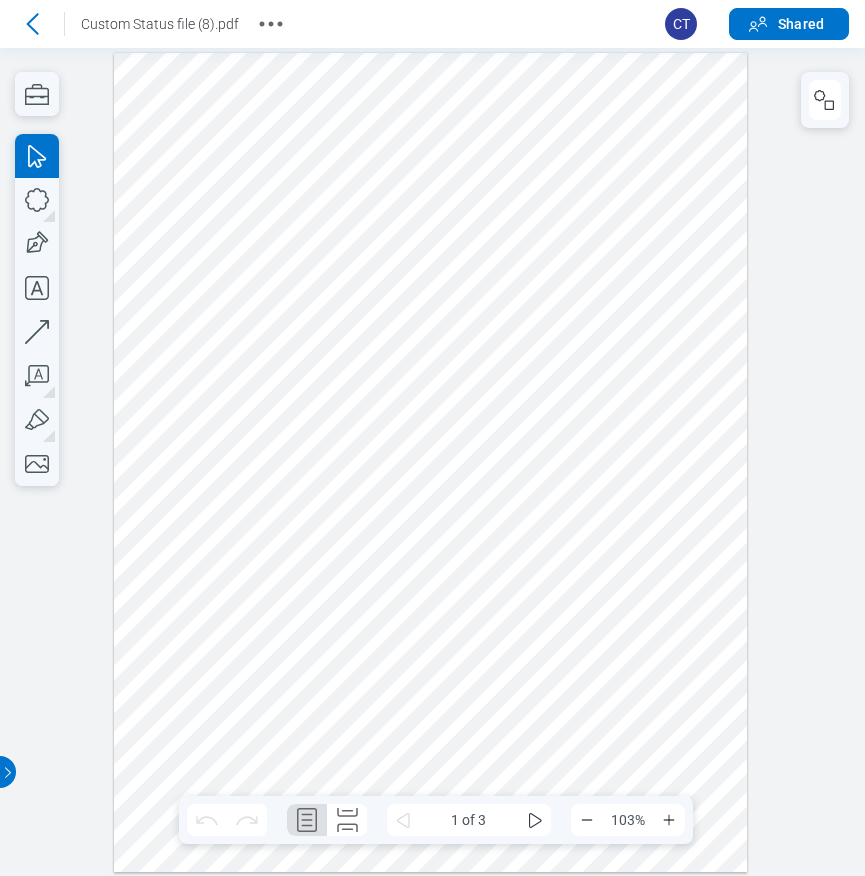 scroll, scrollTop: 0, scrollLeft: 0, axis: both 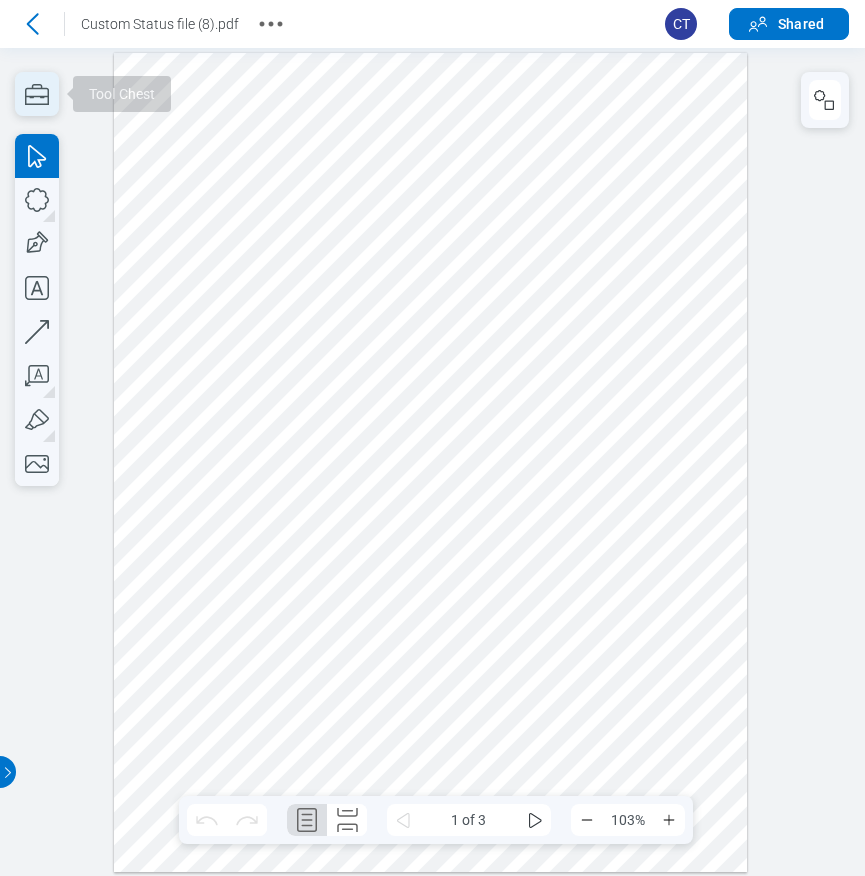 click 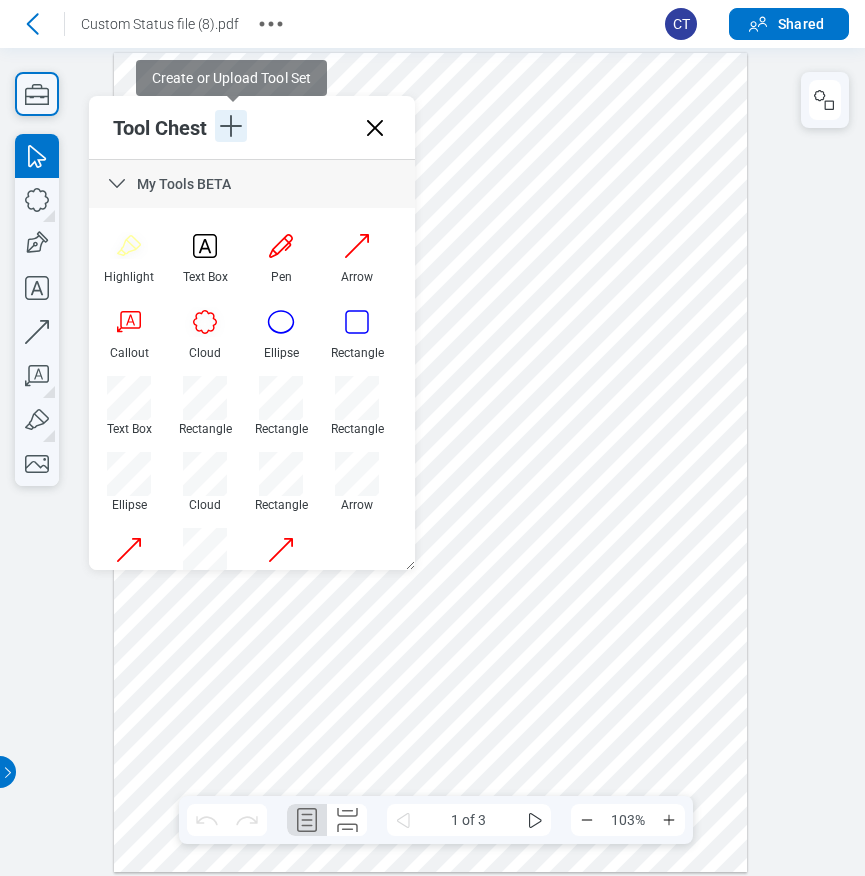 drag, startPoint x: 238, startPoint y: 134, endPoint x: 225, endPoint y: 139, distance: 13.928389 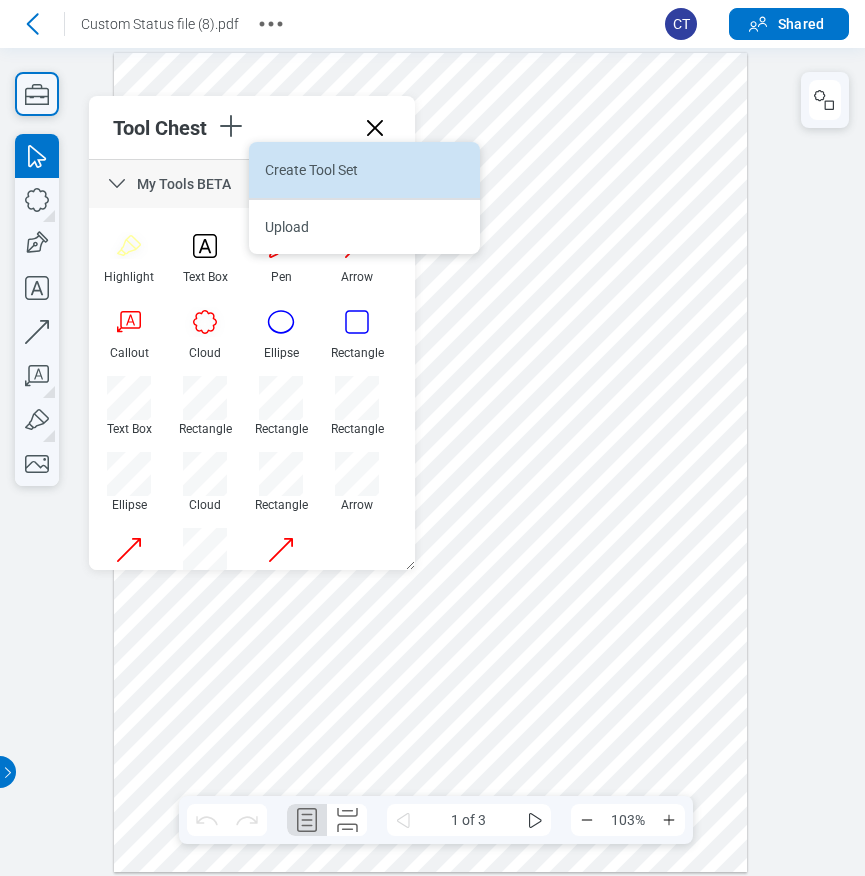 click on "Create Tool Set" at bounding box center (364, 170) 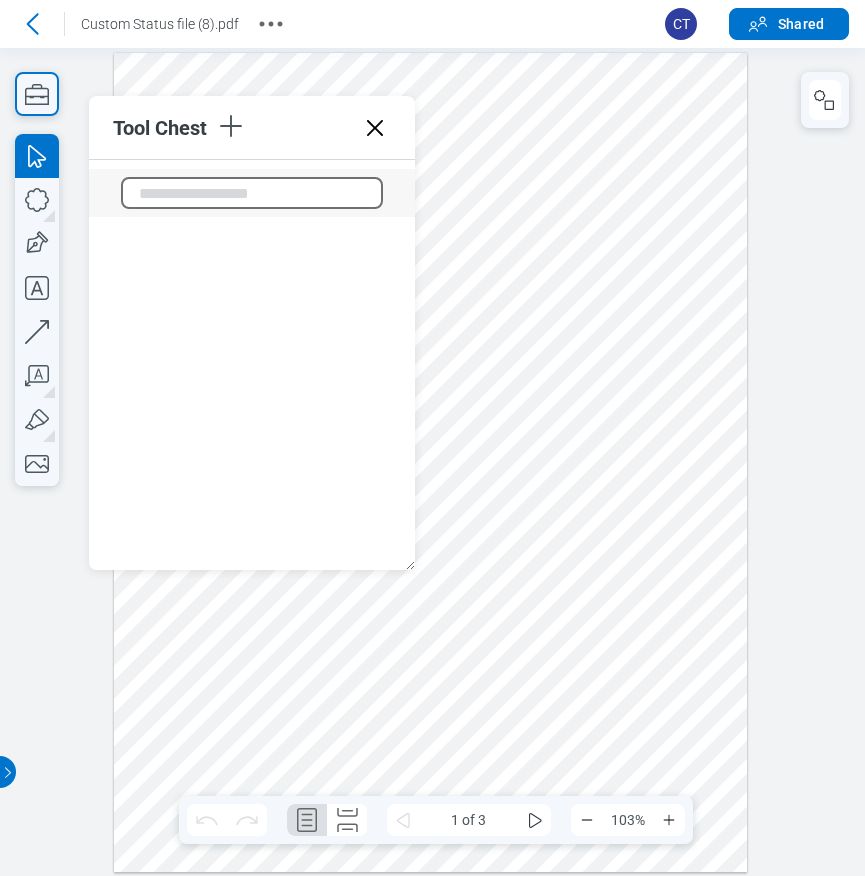 scroll, scrollTop: 1232, scrollLeft: 0, axis: vertical 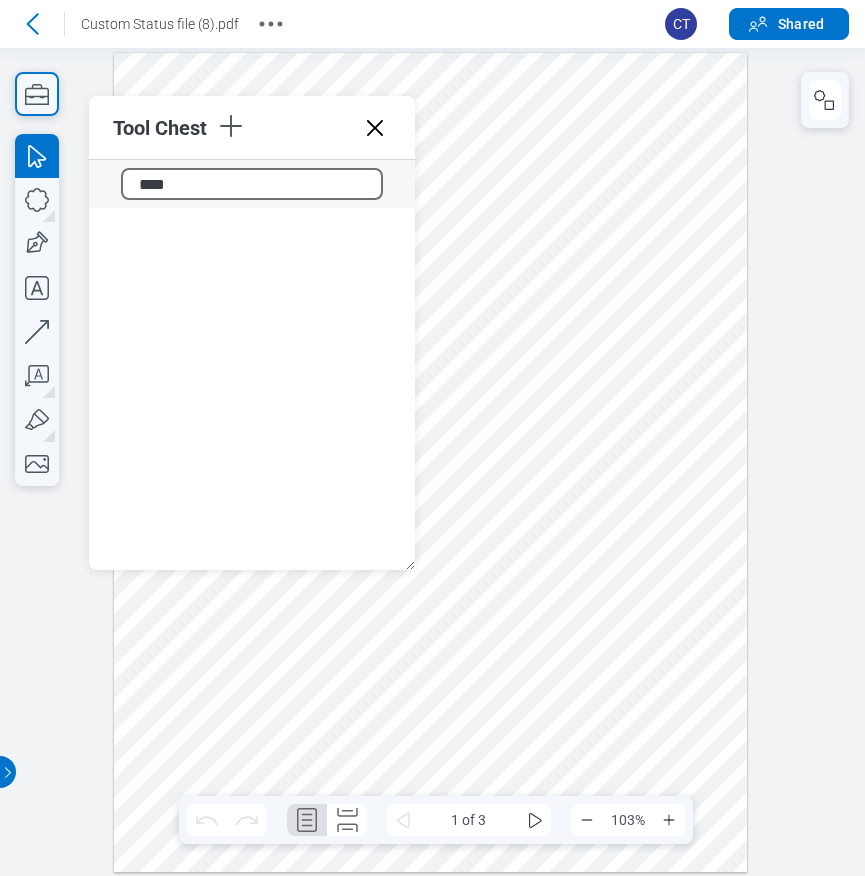 type on "*****" 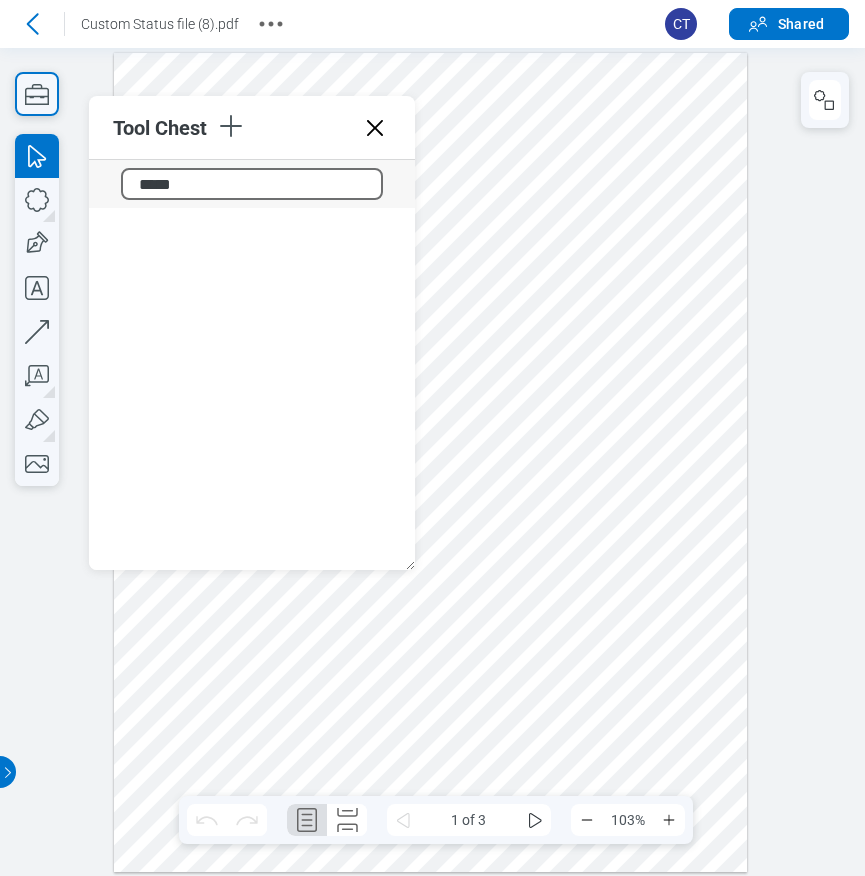 scroll, scrollTop: 962, scrollLeft: 0, axis: vertical 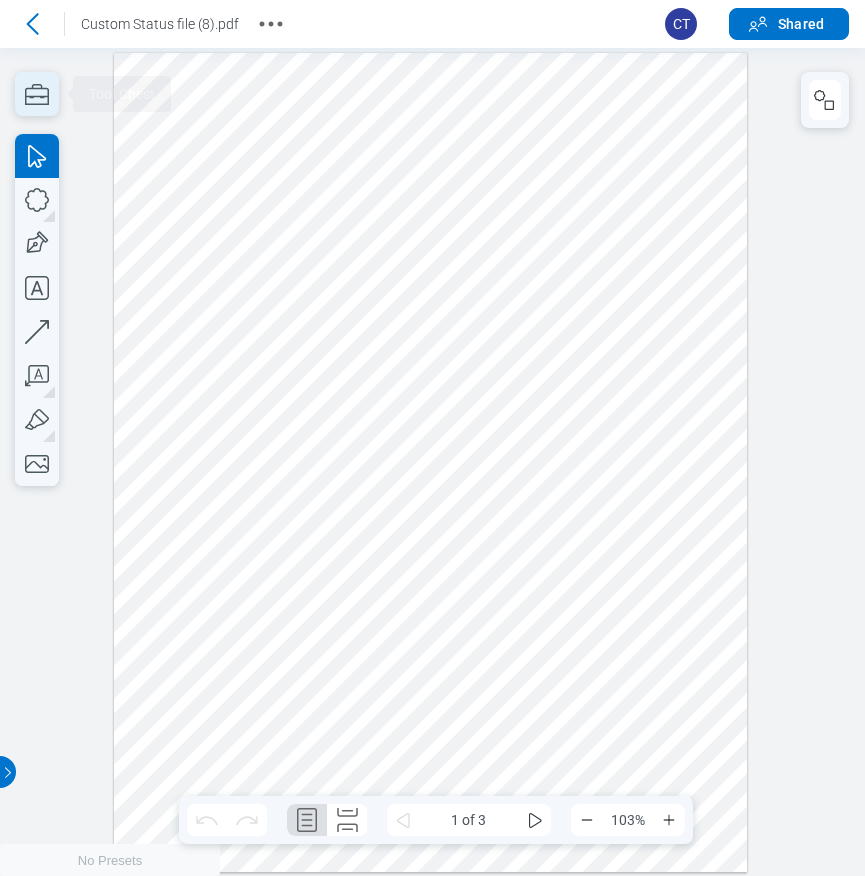 click 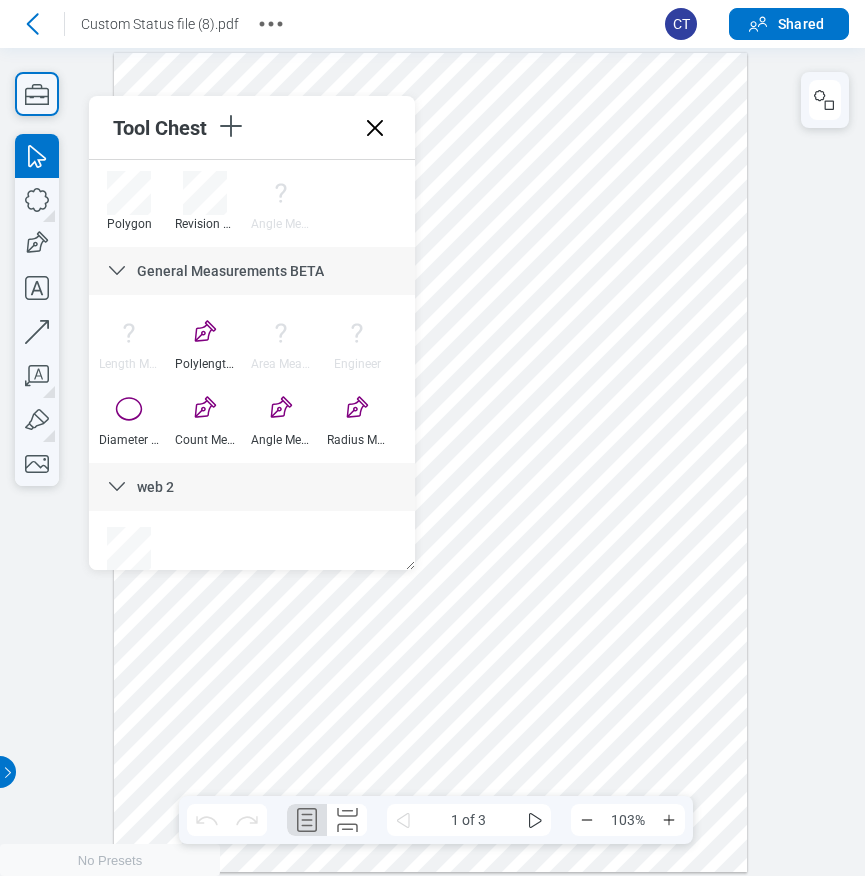 scroll, scrollTop: 962, scrollLeft: 0, axis: vertical 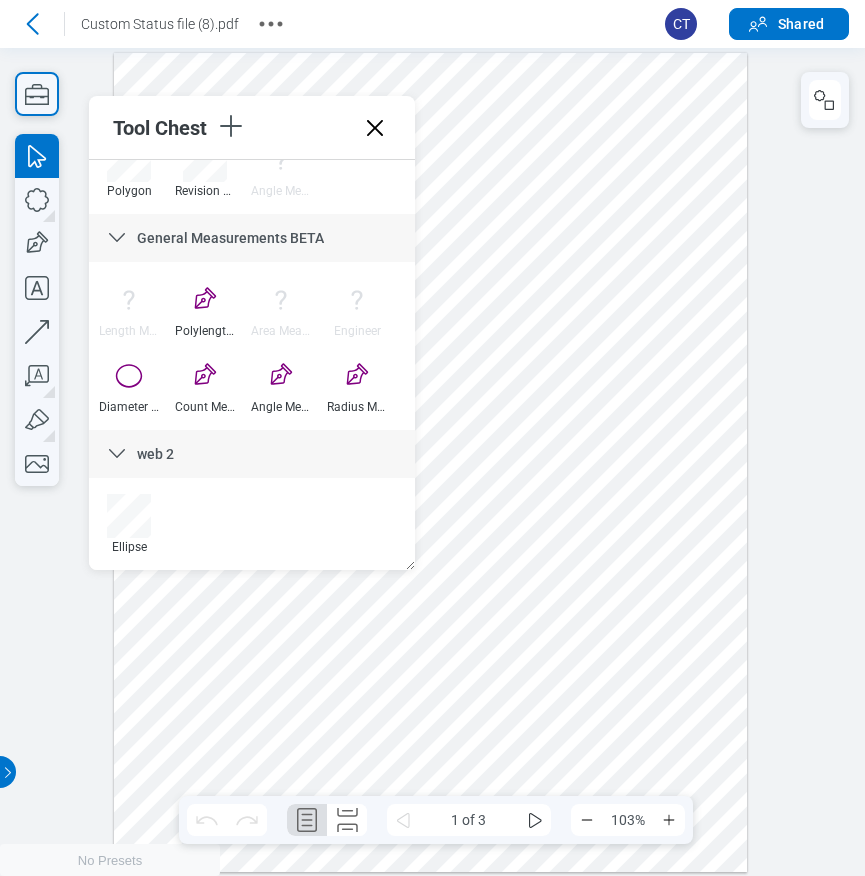 click at bounding box center (430, 463) 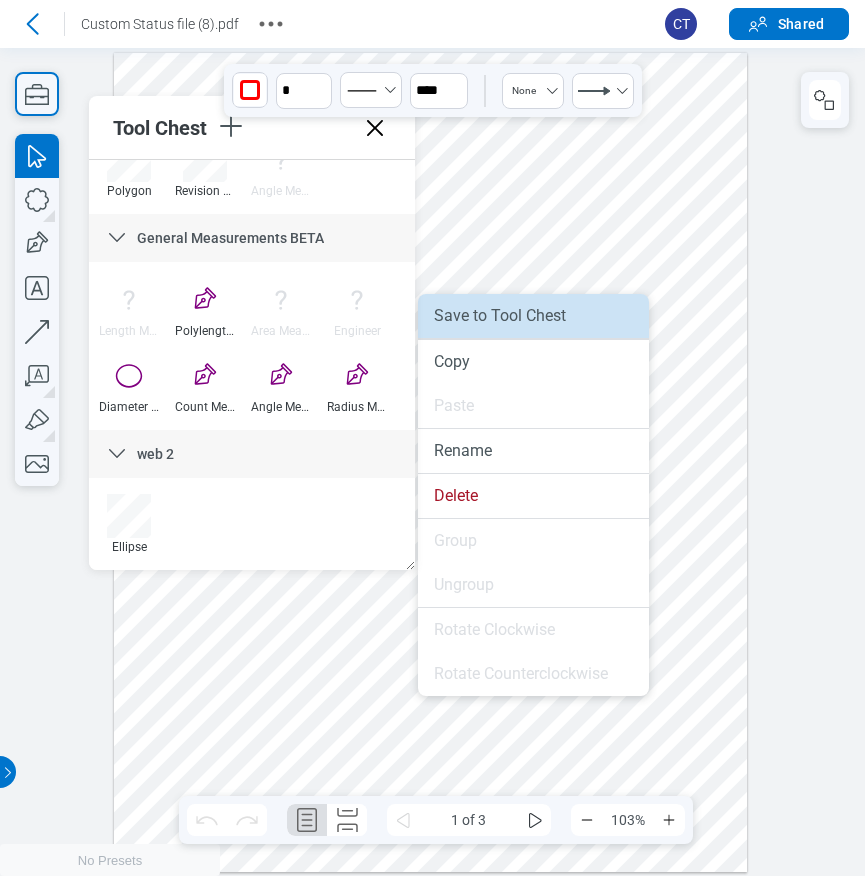 click on "Save to Tool Chest" at bounding box center [533, 316] 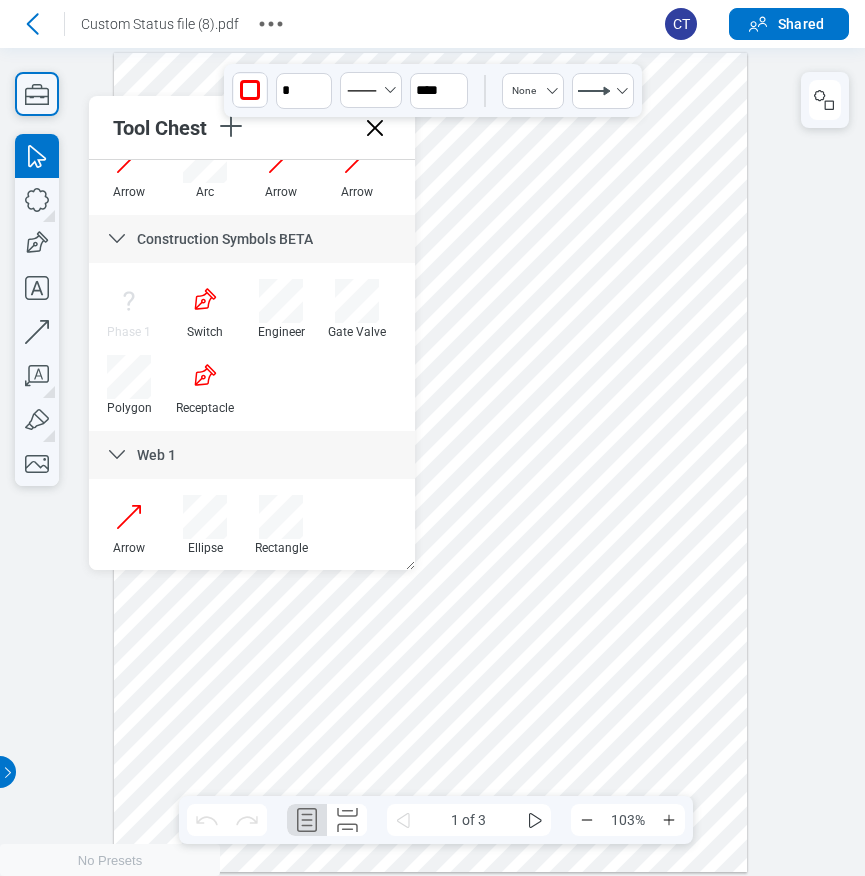 scroll, scrollTop: 0, scrollLeft: 0, axis: both 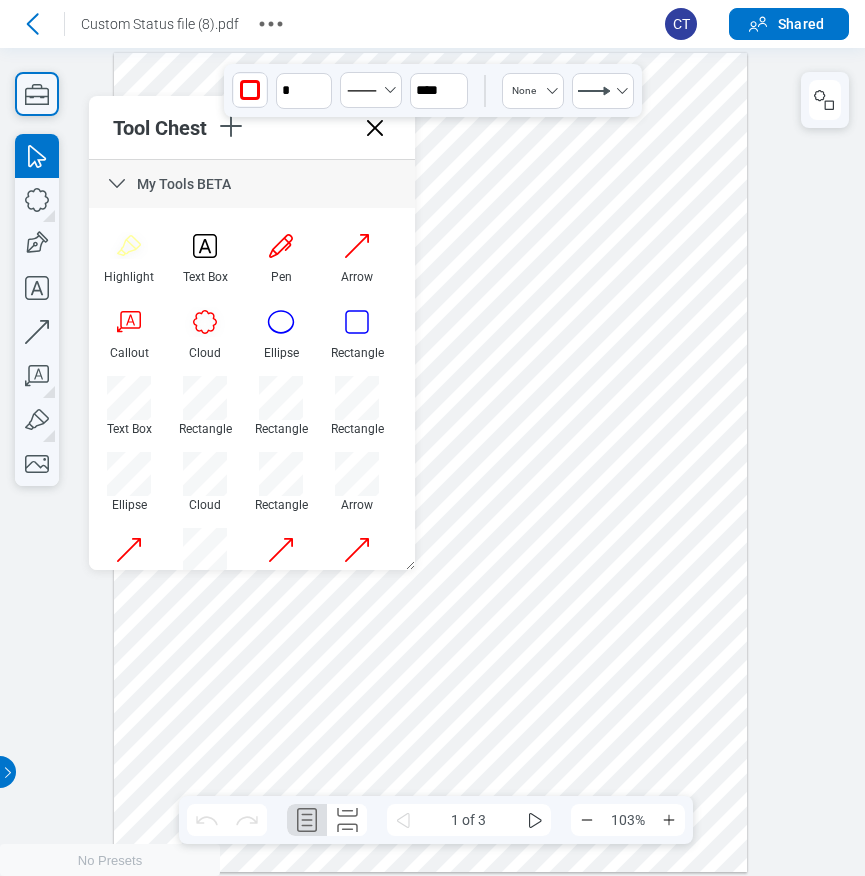 drag, startPoint x: 410, startPoint y: 461, endPoint x: 420, endPoint y: 113, distance: 348.14365 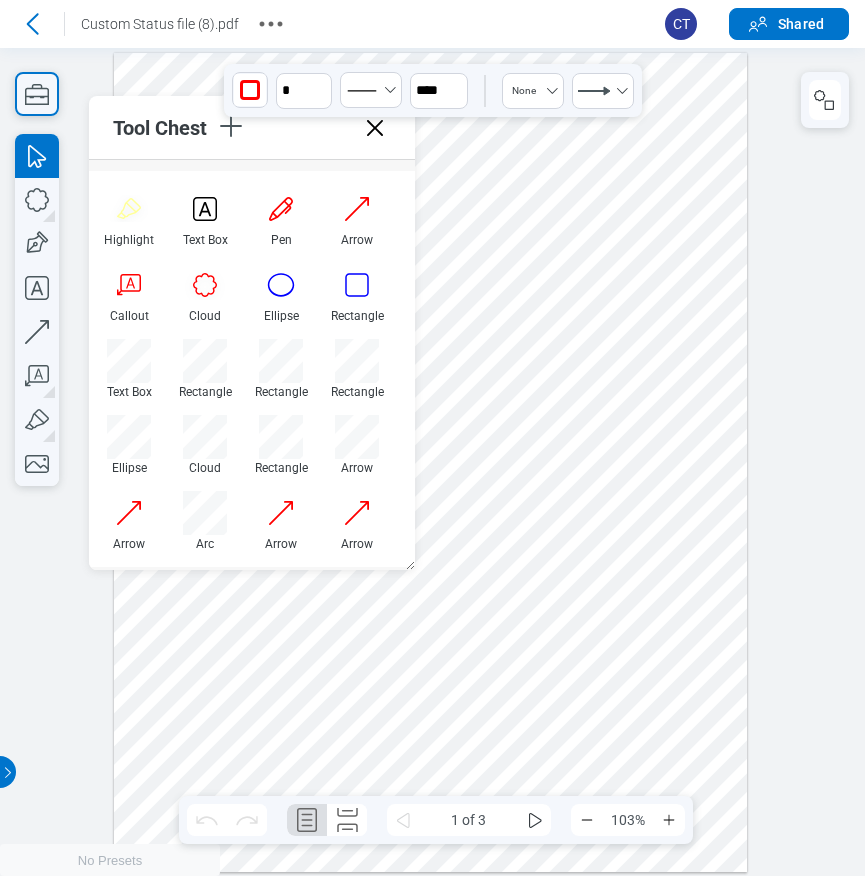 scroll, scrollTop: 0, scrollLeft: 0, axis: both 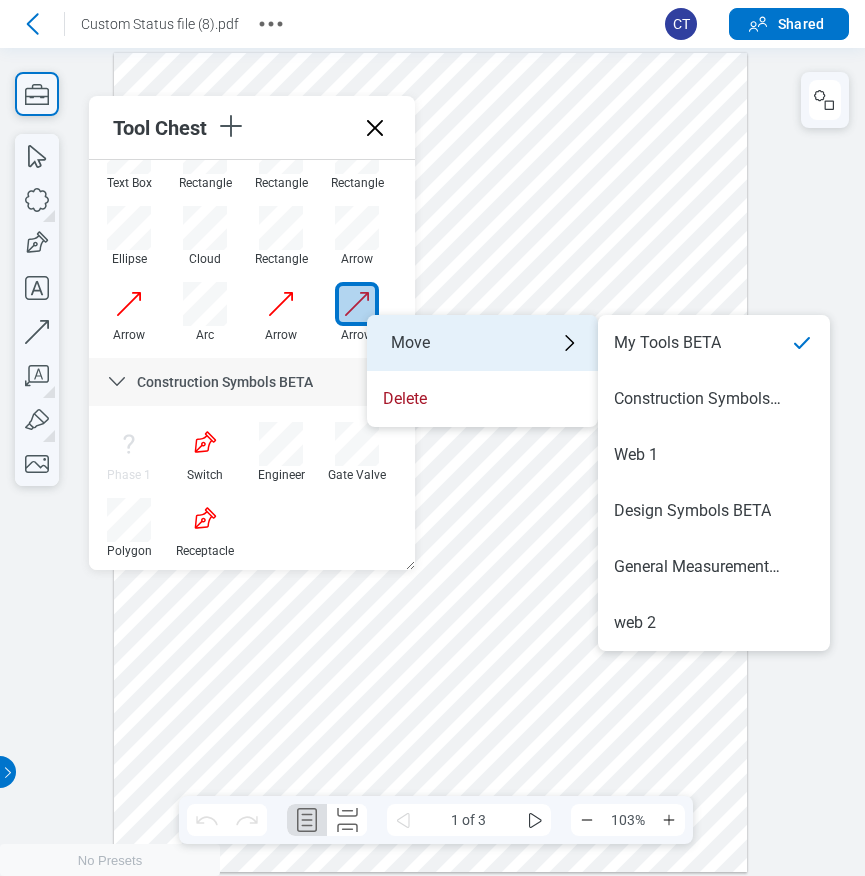 click on "Move" at bounding box center (482, 343) 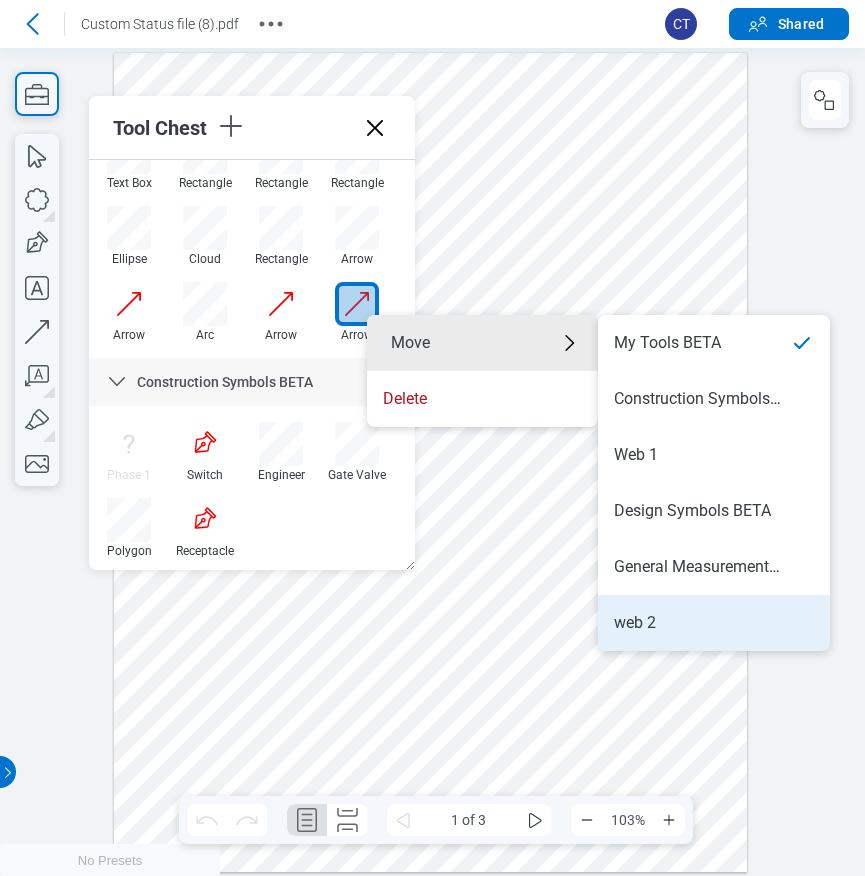 click on "web 2" at bounding box center [635, 623] 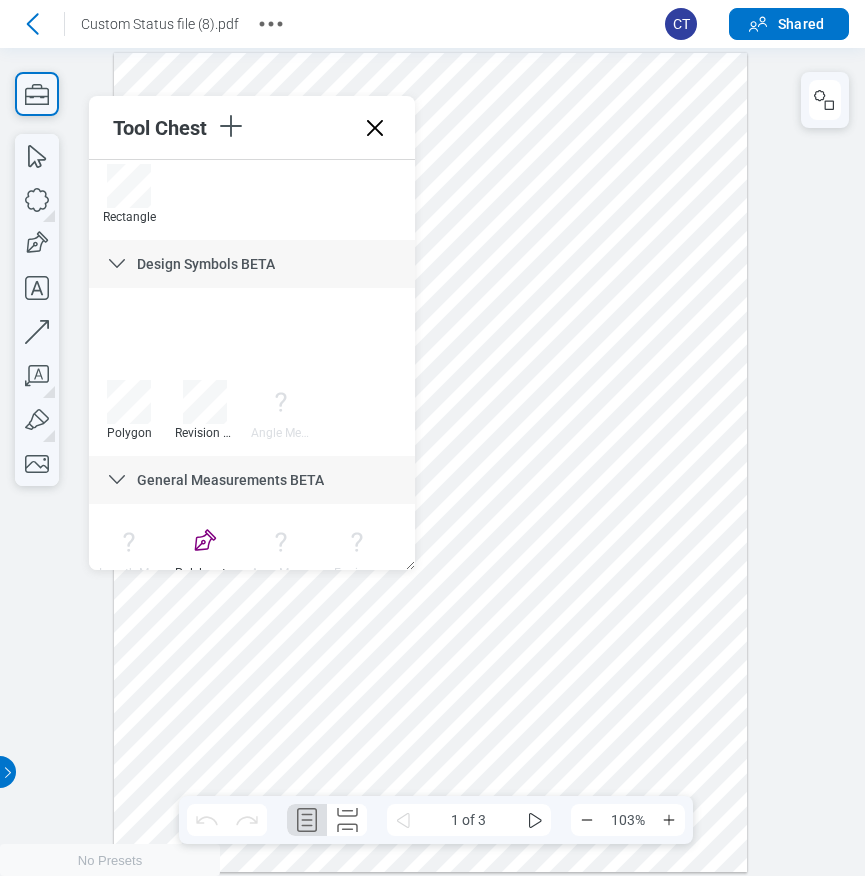 scroll, scrollTop: 962, scrollLeft: 0, axis: vertical 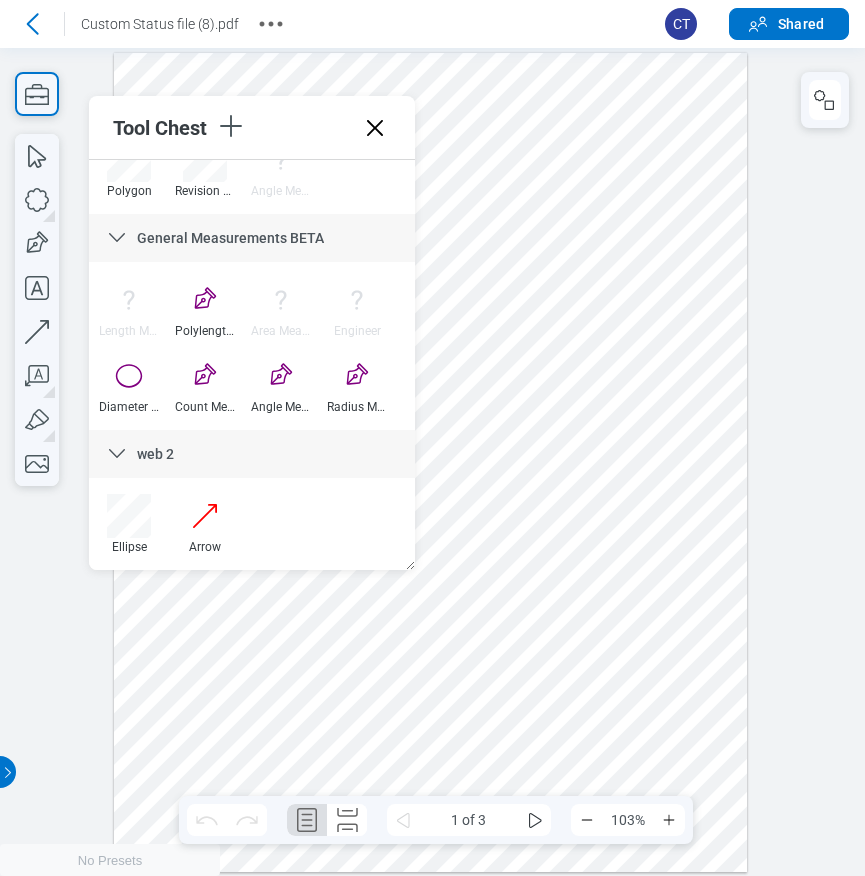 drag, startPoint x: 402, startPoint y: 339, endPoint x: 418, endPoint y: 514, distance: 175.7299 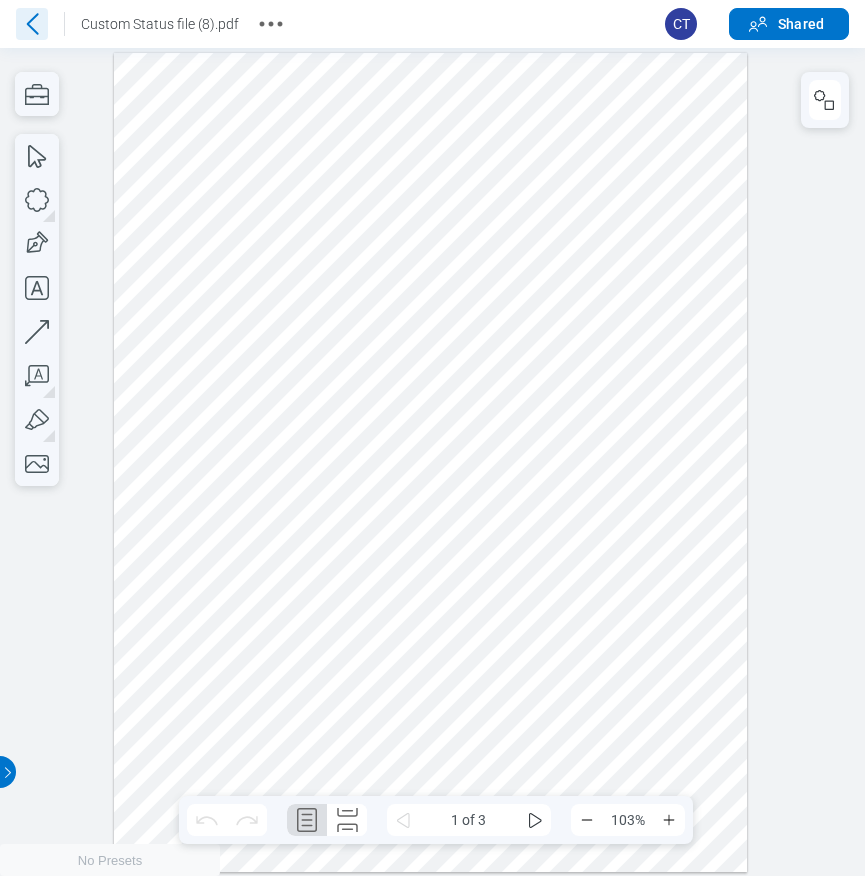 click 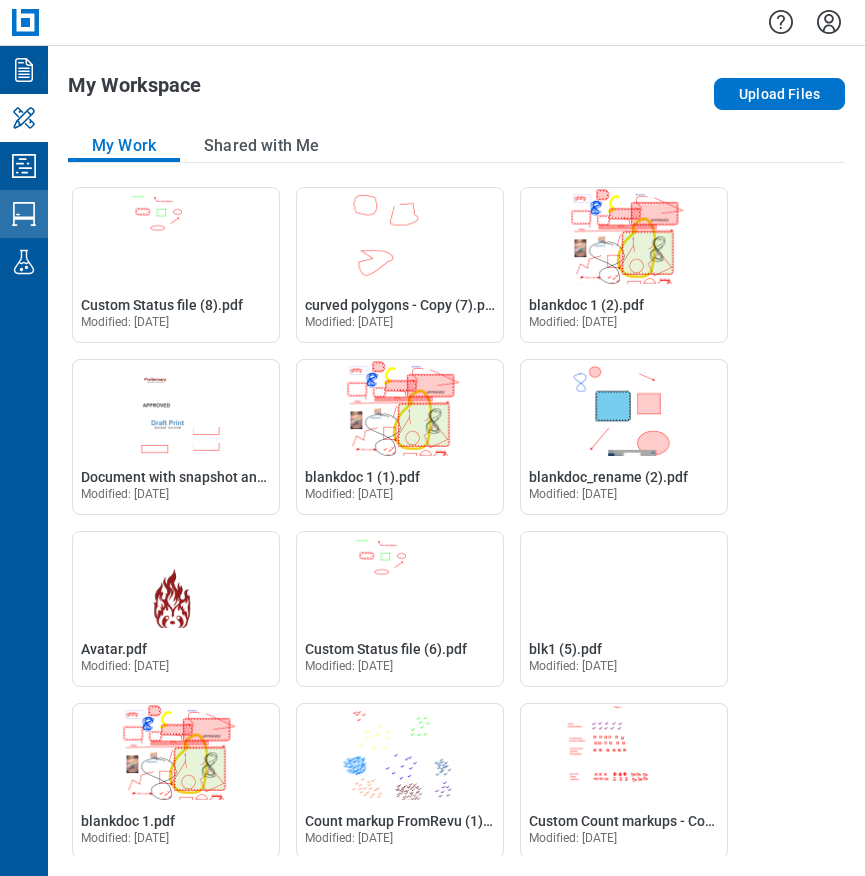 click 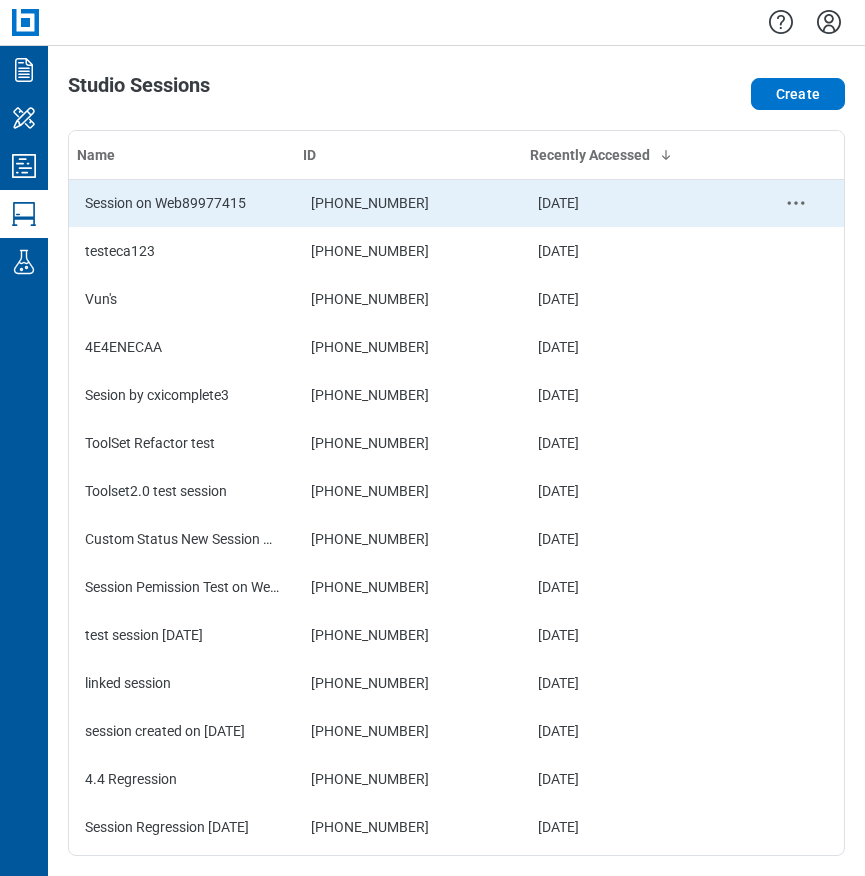click on "Session on Web89977415" at bounding box center [182, 203] 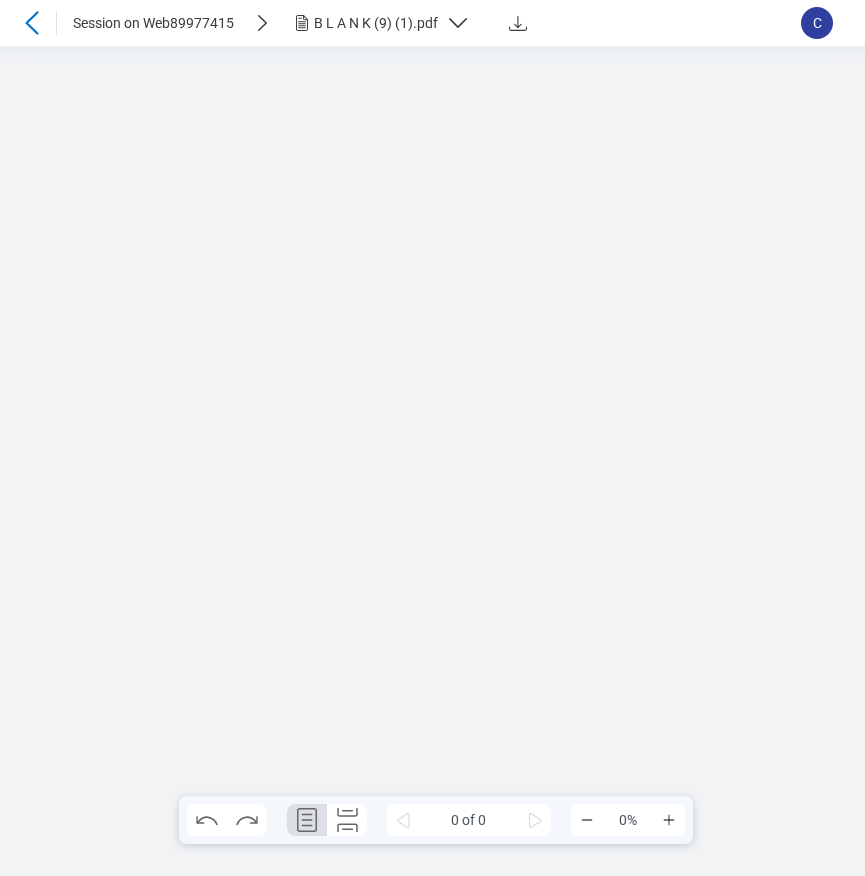 scroll, scrollTop: 0, scrollLeft: 0, axis: both 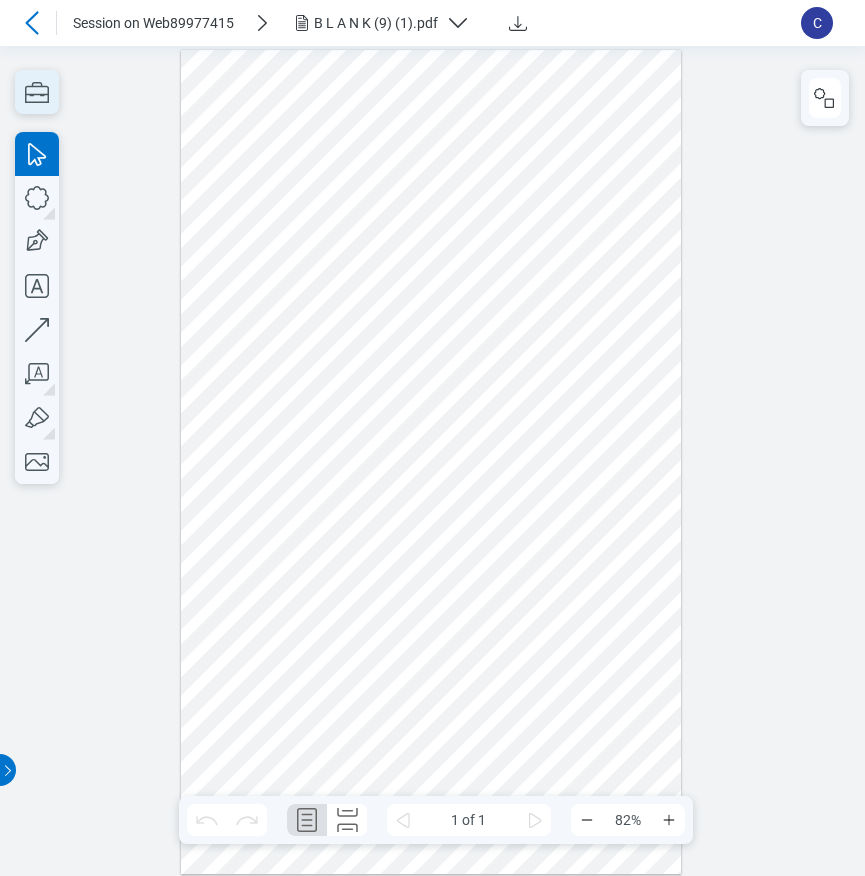 click 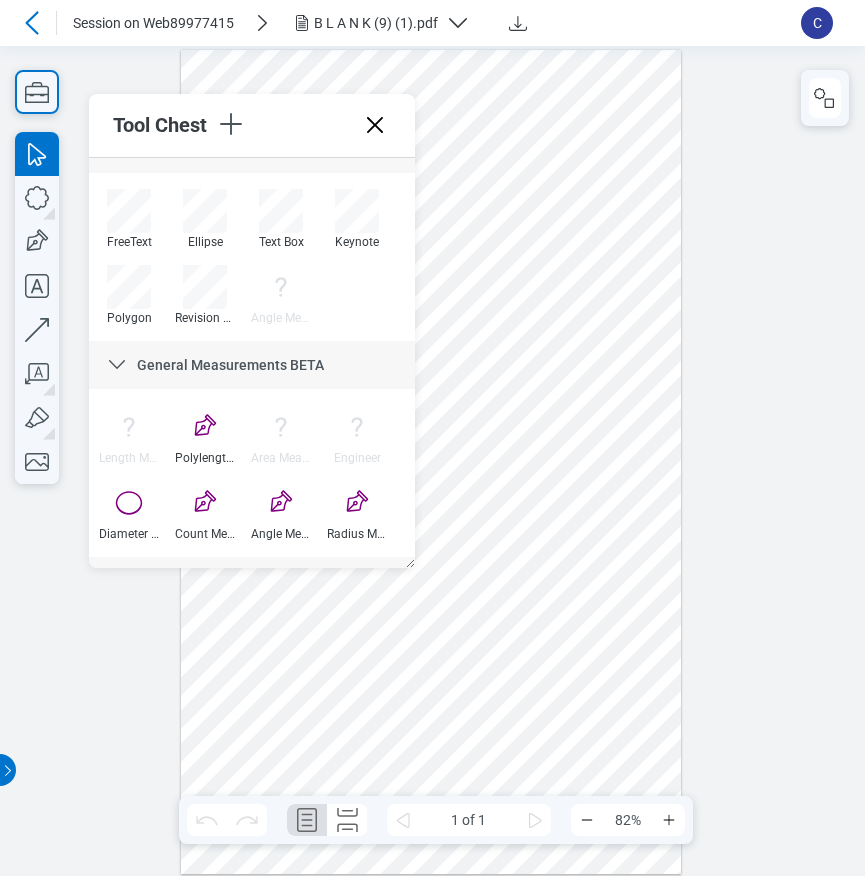 scroll, scrollTop: 0, scrollLeft: 0, axis: both 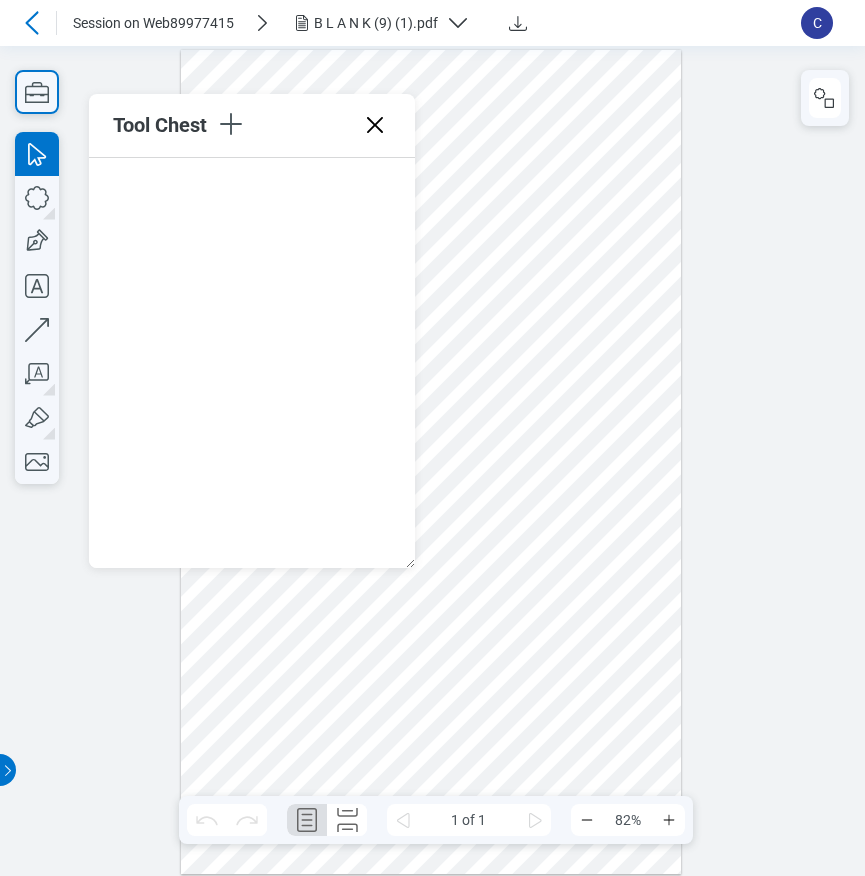 click 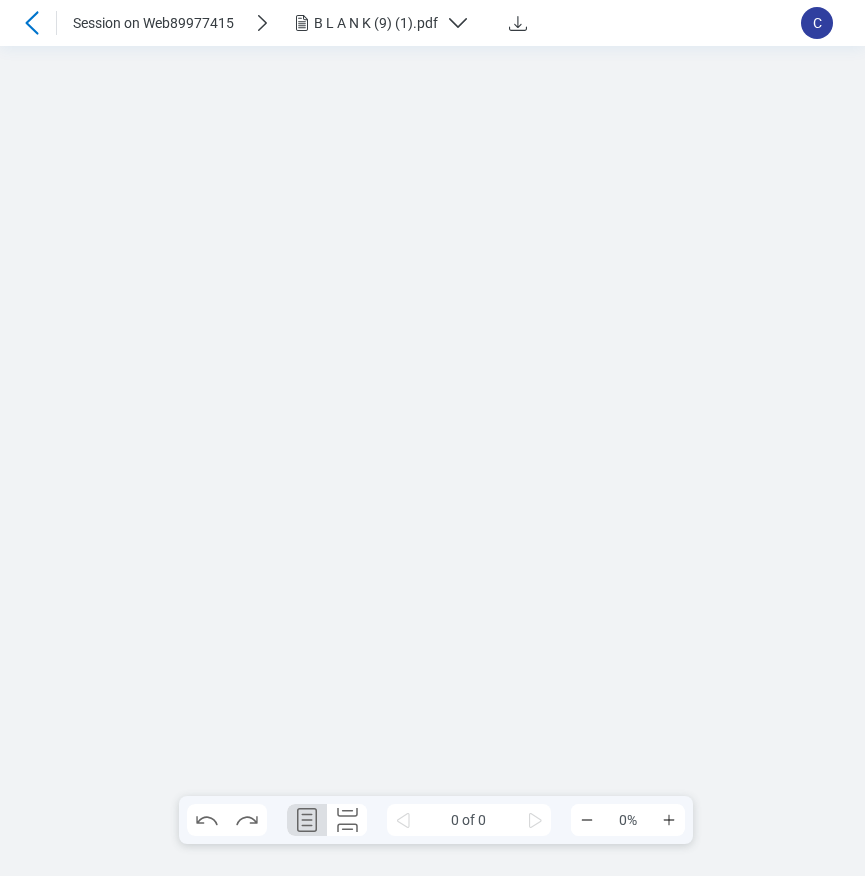 scroll, scrollTop: 0, scrollLeft: 0, axis: both 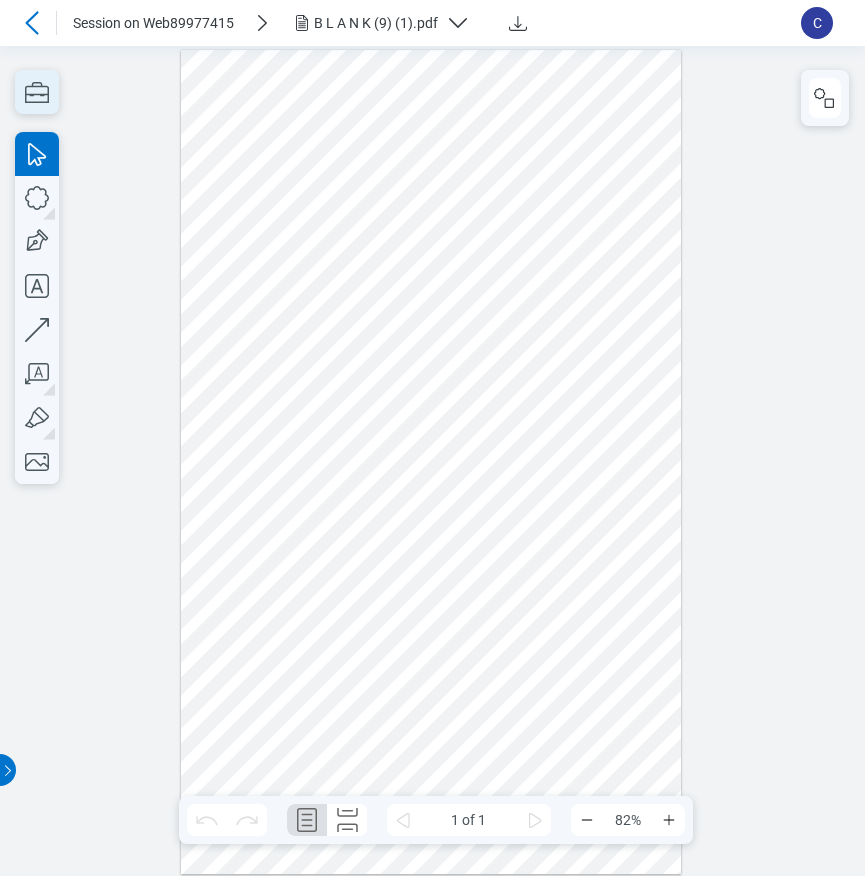 click 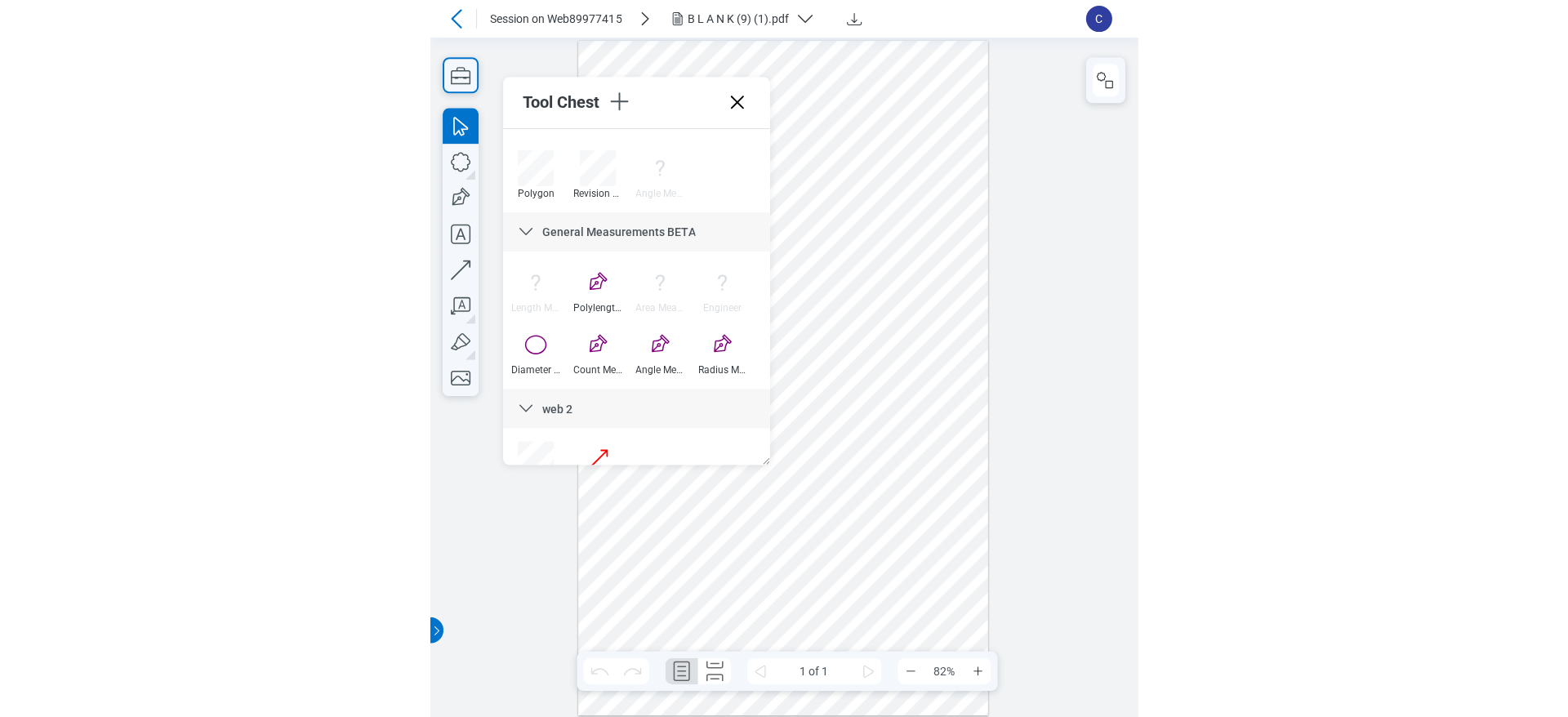 scroll, scrollTop: 2259, scrollLeft: 0, axis: vertical 